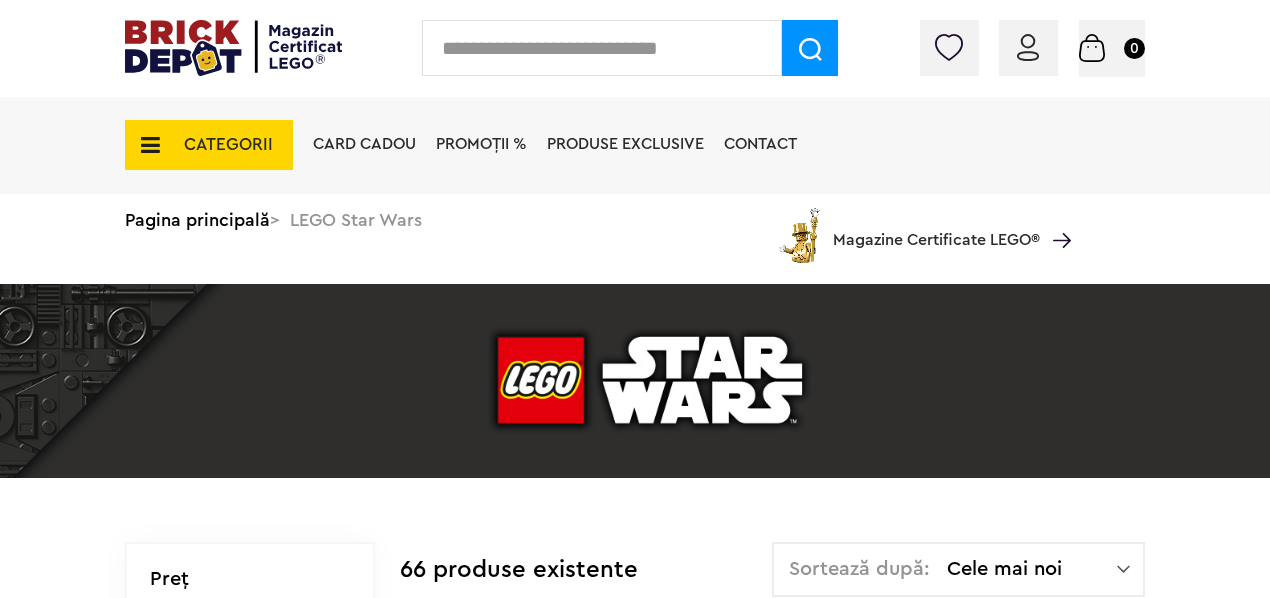 scroll, scrollTop: 0, scrollLeft: 0, axis: both 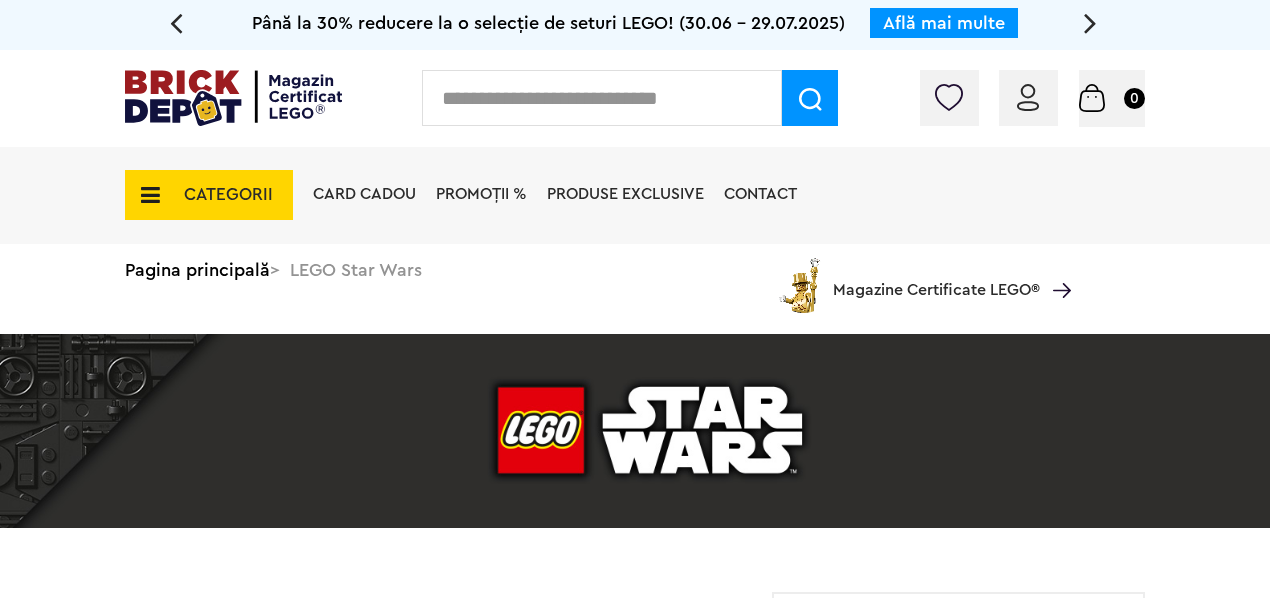 click on "CATEGORII" at bounding box center [209, 195] 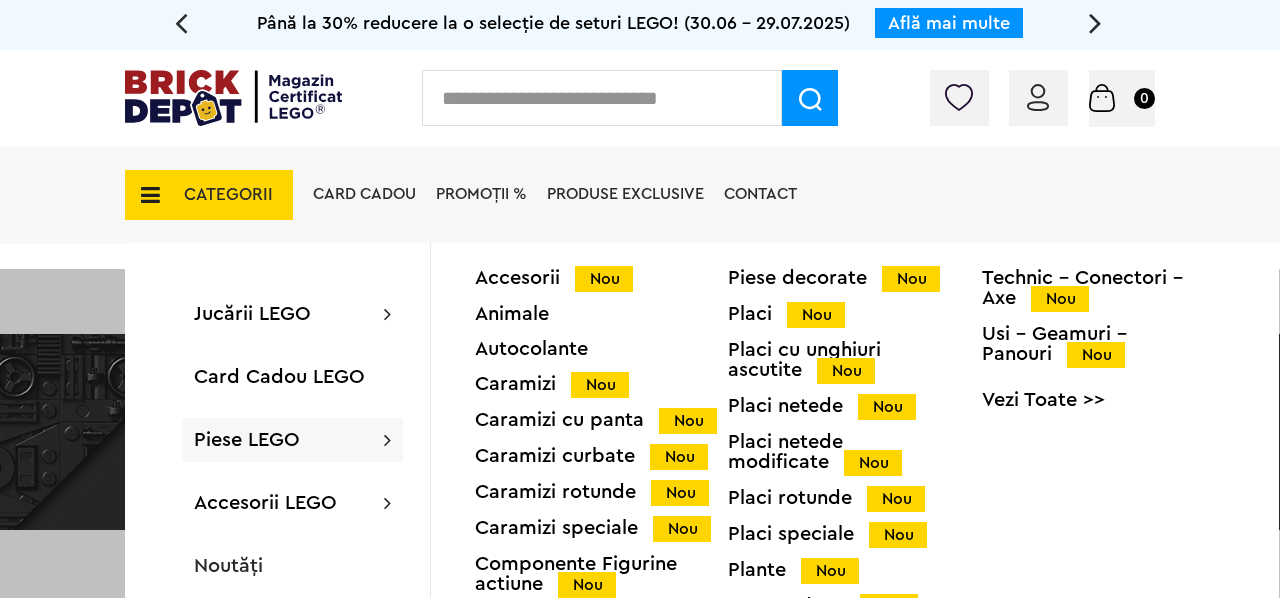 click on "Piese LEGO" at bounding box center (247, 440) 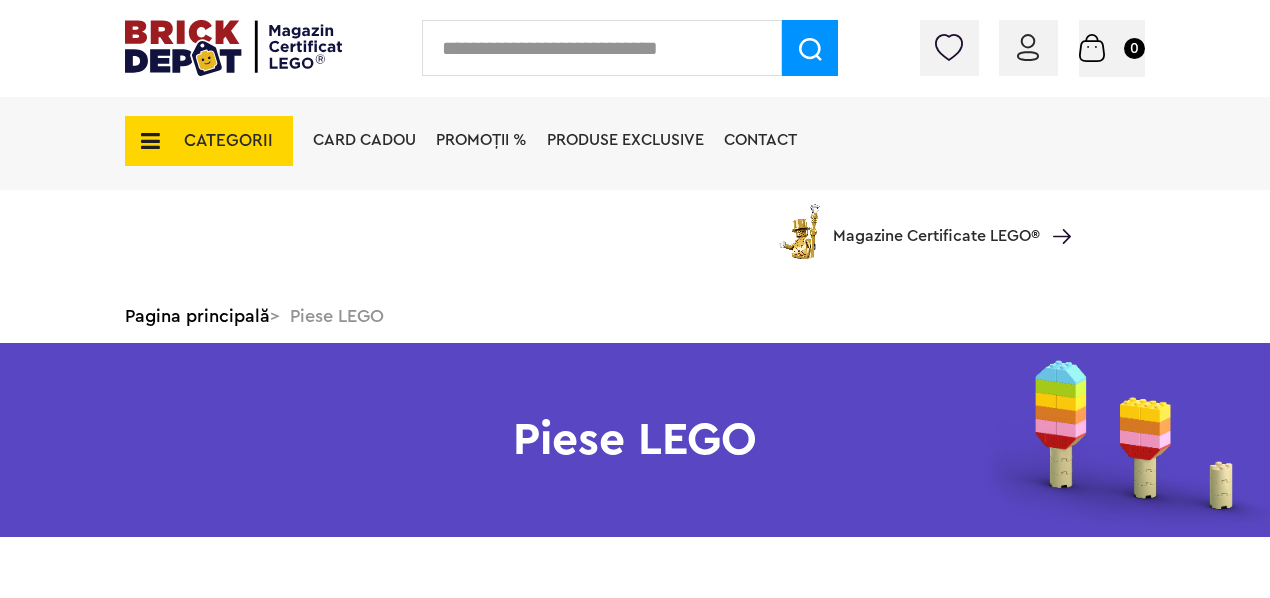 scroll, scrollTop: 340, scrollLeft: 0, axis: vertical 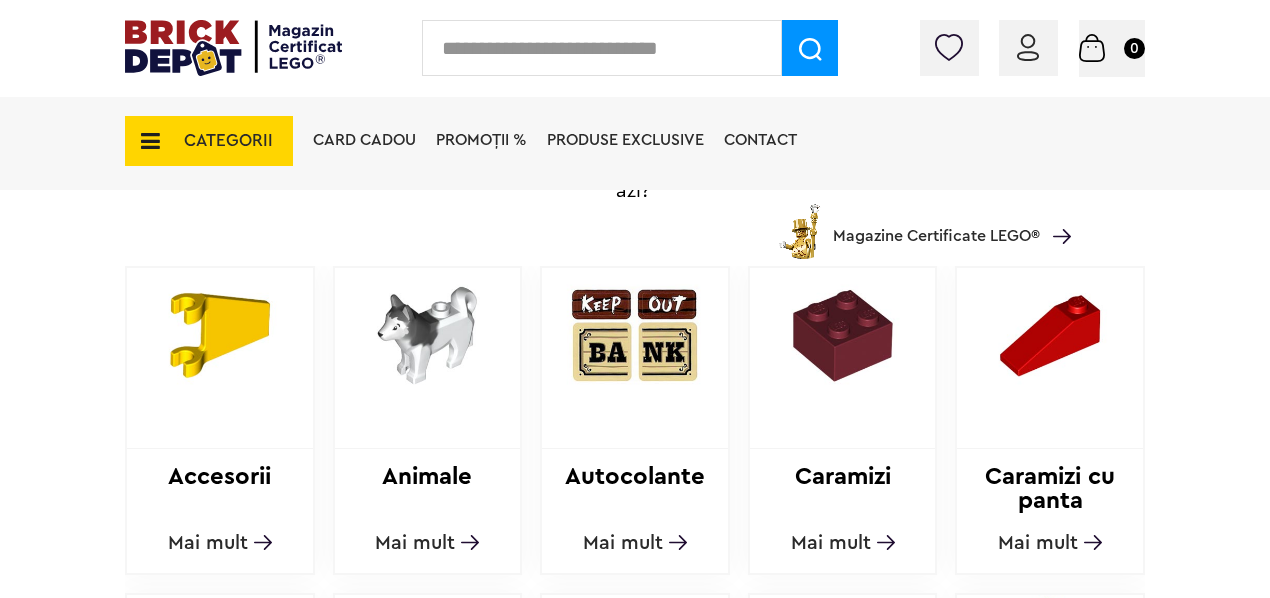 click on "Mai mult" at bounding box center [208, 543] 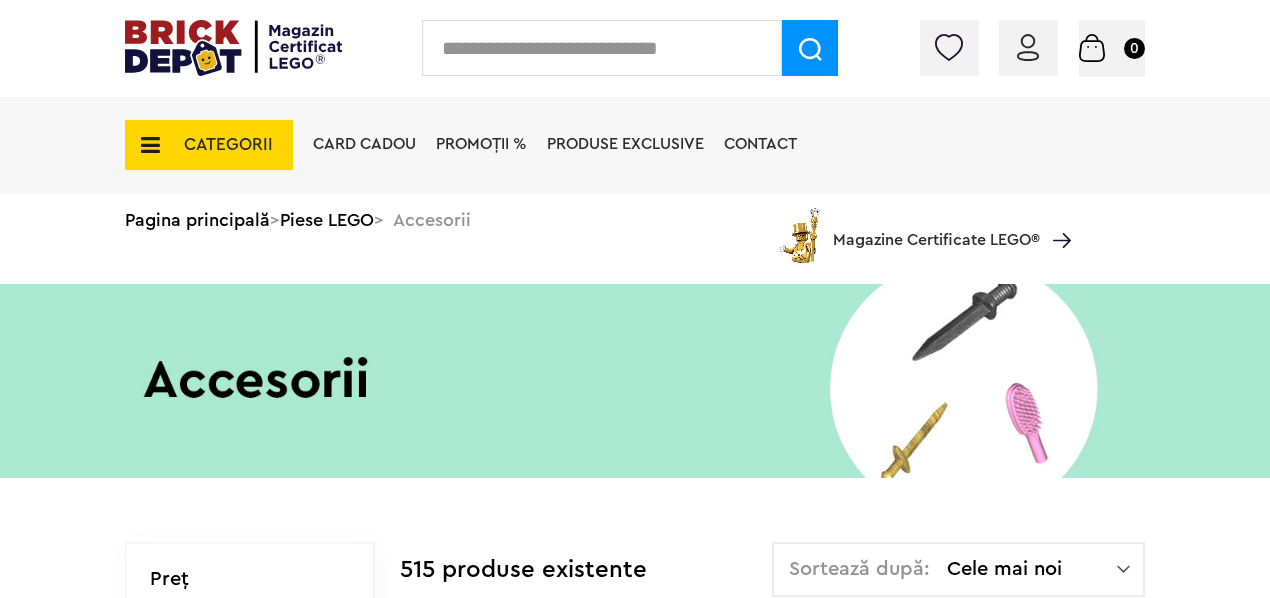 scroll, scrollTop: 0, scrollLeft: 0, axis: both 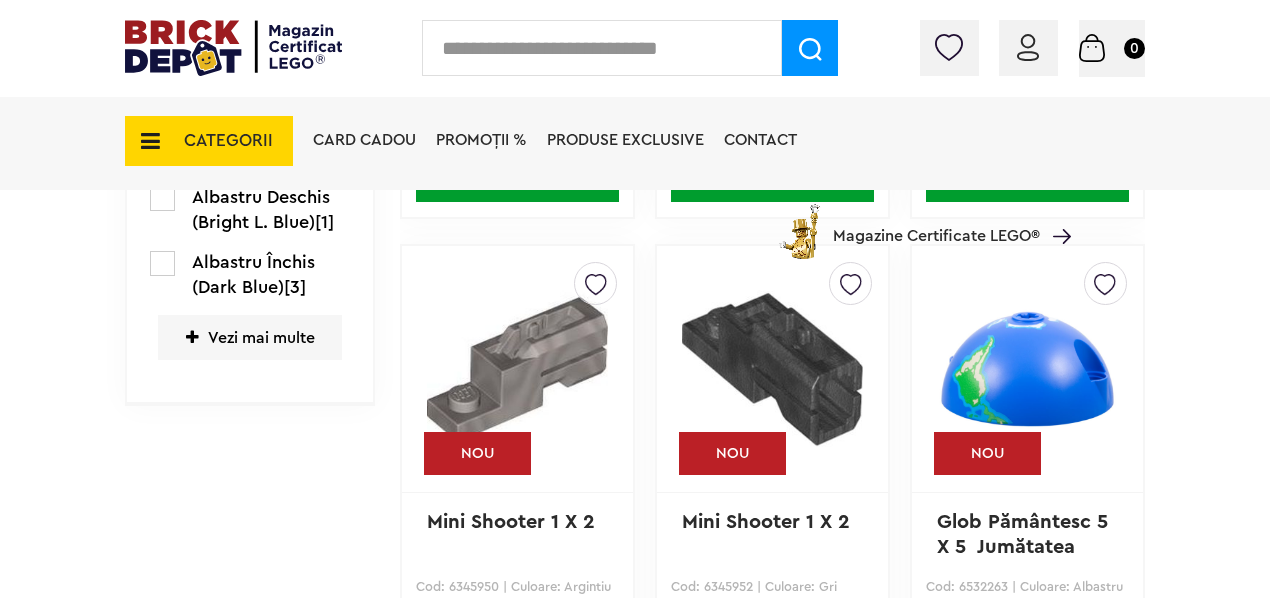 click on "Vezi mai multe" at bounding box center [250, 337] 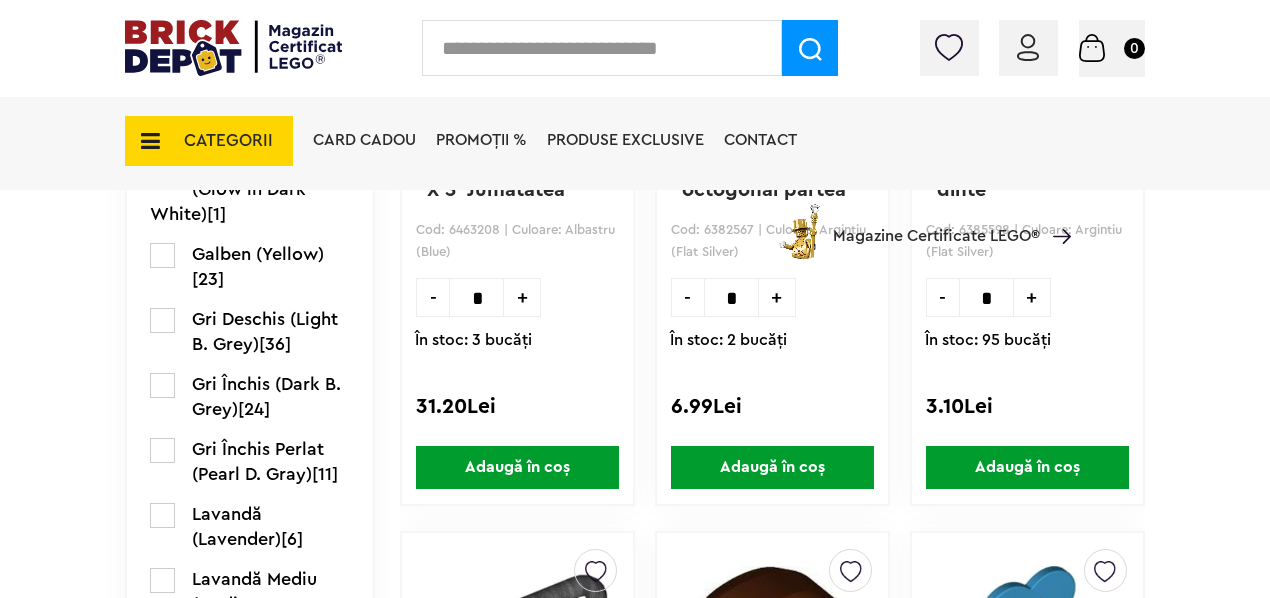 scroll, scrollTop: 2222, scrollLeft: 0, axis: vertical 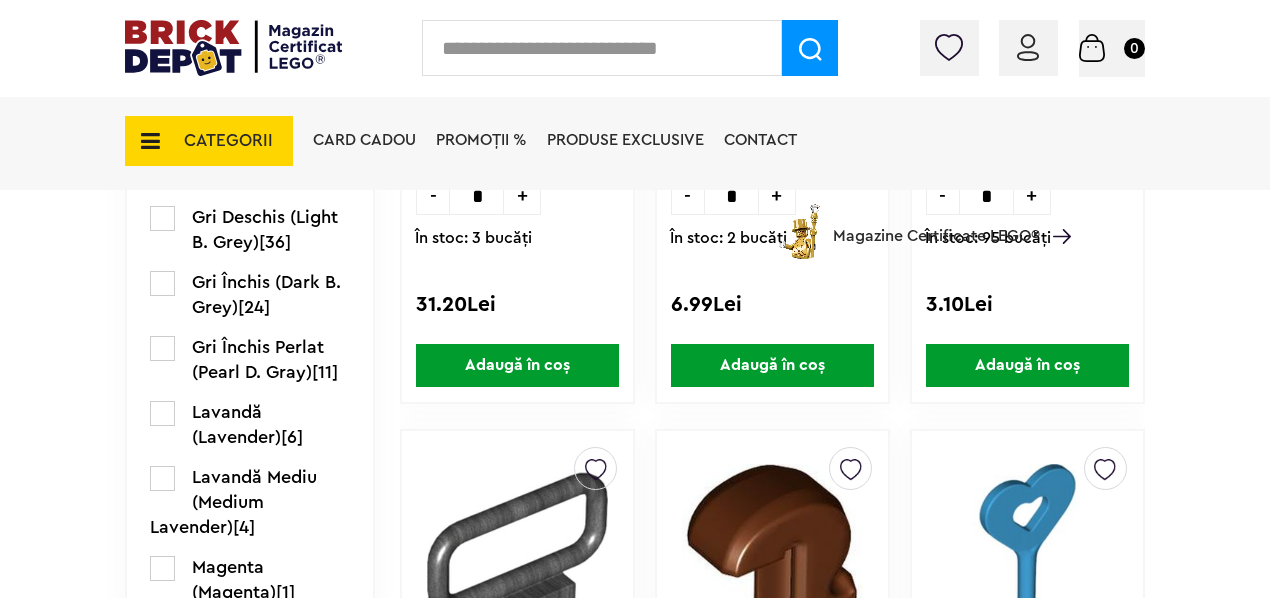 click on "CATEGORII
Jucării LEGO
Card Cadou LEGO Animal Crossing Architecture Art Nou Bluey Nou Brickheadz City Nou Classic Colecția Botanică Nou Creator DC Super Heroes Disney Nou DOTS DREAMZzz Nou DUPLO Nou Education Festivaluri Tradiţionale Chinezesti Fortnite Nou Friends Nou Gabby s Dollhouse Harry Potter Nou Icons (Creator Expert) Nou Ideas Nou Indiana Jones Jurassic World Nou Marvel Super Heroes Nou Minecraft Nou Minifigurine Minions Monkie Kid NIKE Nou Ninjago Nou One Piece Sonic the Hedgehog Speed Champions Nou Star Wars Nou Super Mario Nou Technic Nou The Legend of Zelda Wednesday Wicked Vezi Toate >> Card Cadou LEGO
Piese LEGO
Accesorii Nou Animale Autocolante Caramizi Nou Caramizi cu panta Nou Caramizi curbate Nou Caramizi rotunde Nou Caramizi speciale Nou Componente Figurine actiune Nou Minifigurine Minifigurine - Accesorii Minifigurine - Parti componente Piese decorate Nou Placi Nou Placi cu unghiuri ascutite Nou Placi netede Nou Placi netede modificate Nou Nou" at bounding box center (635, 176) 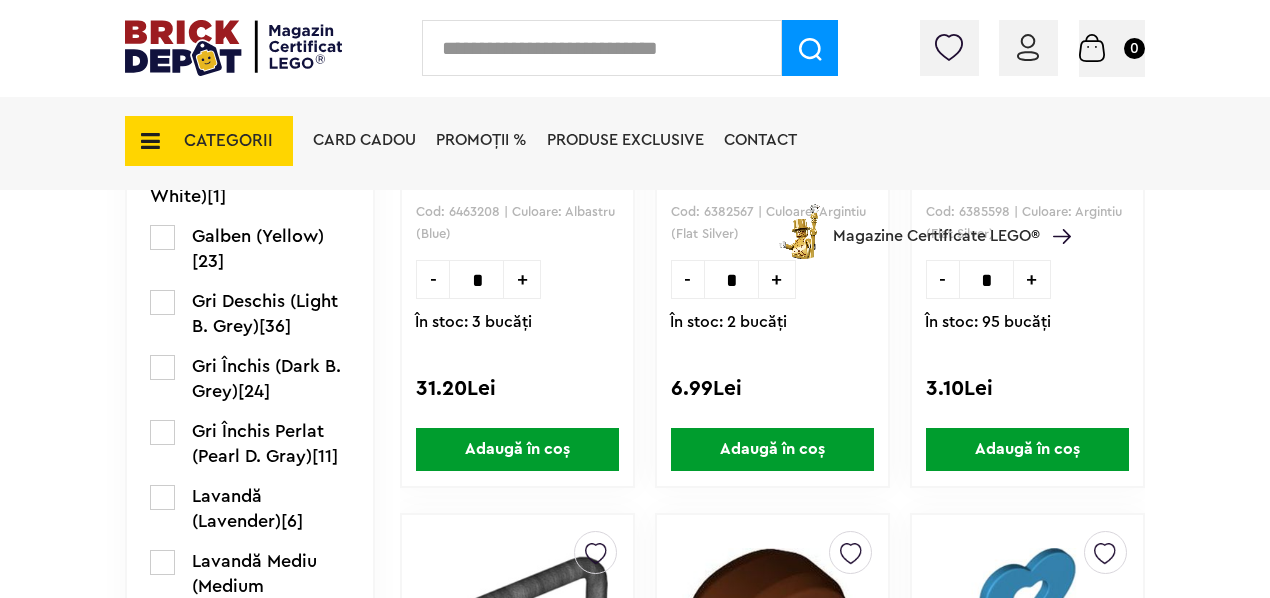 click at bounding box center (162, 367) 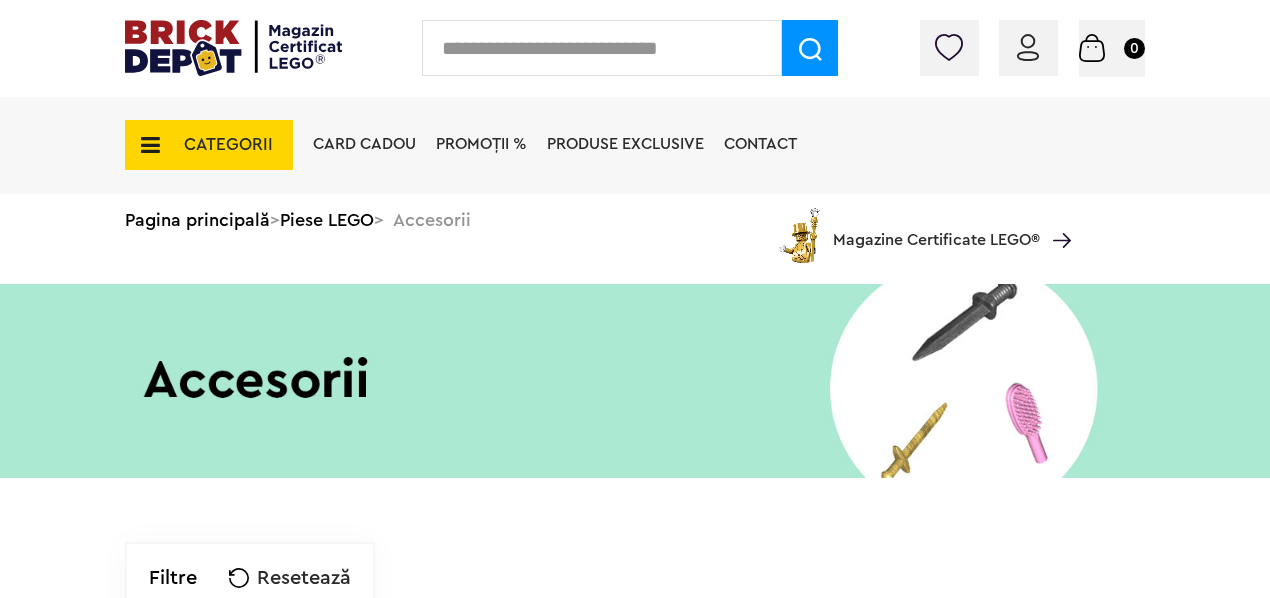 scroll, scrollTop: 0, scrollLeft: 0, axis: both 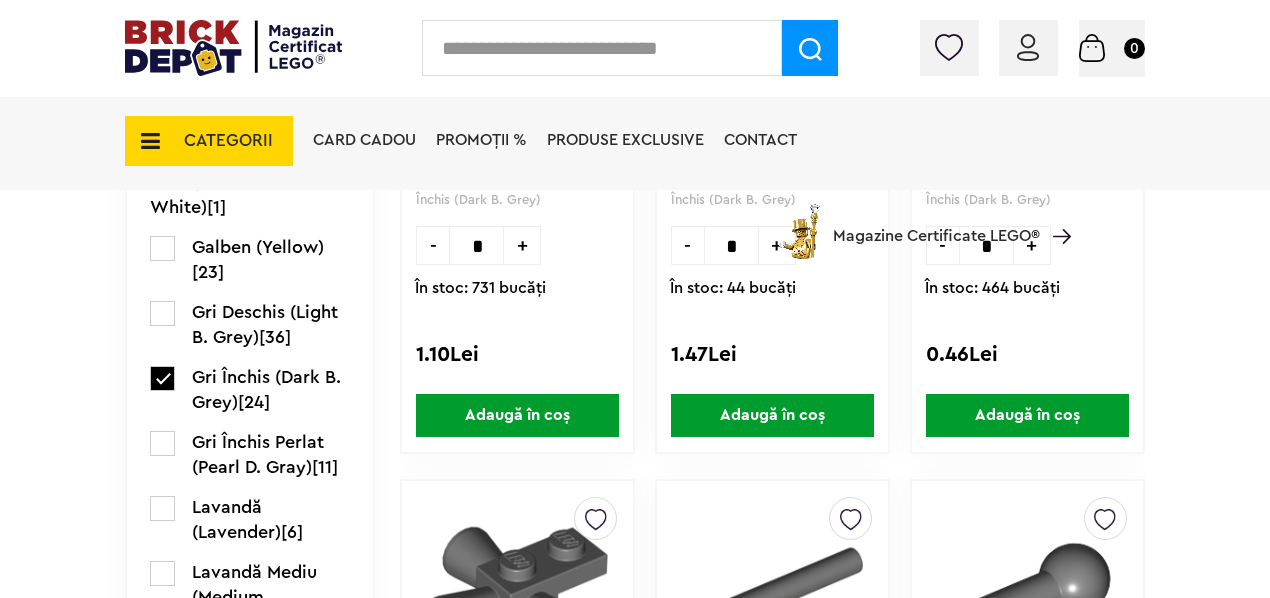 click at bounding box center (162, 378) 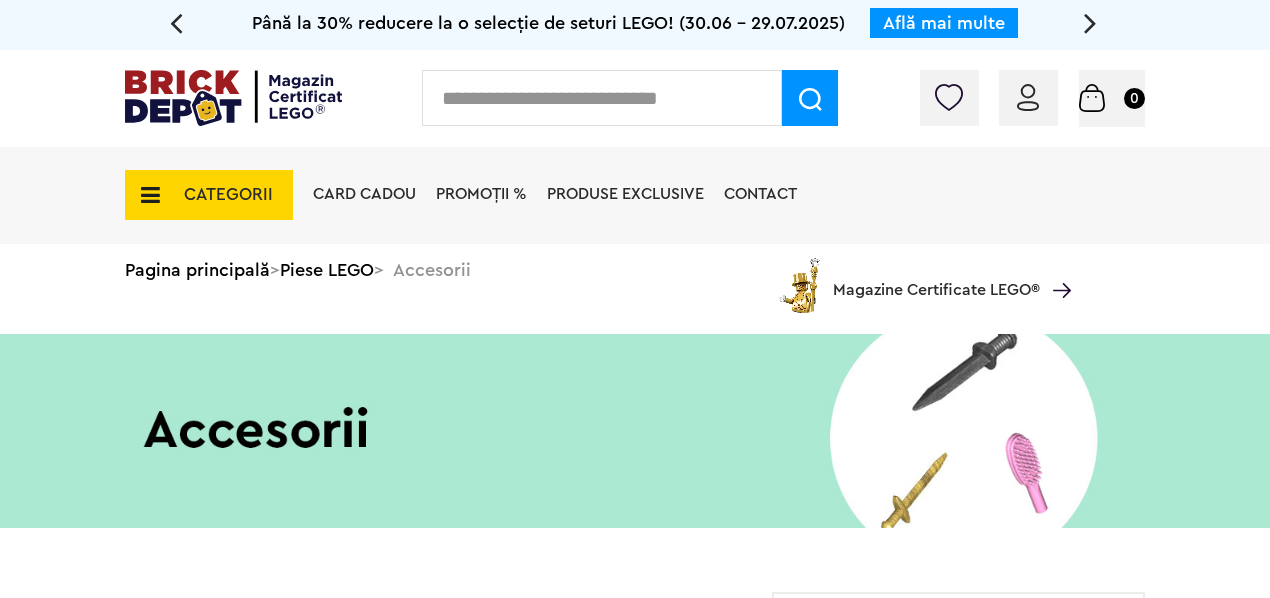 scroll, scrollTop: 0, scrollLeft: 0, axis: both 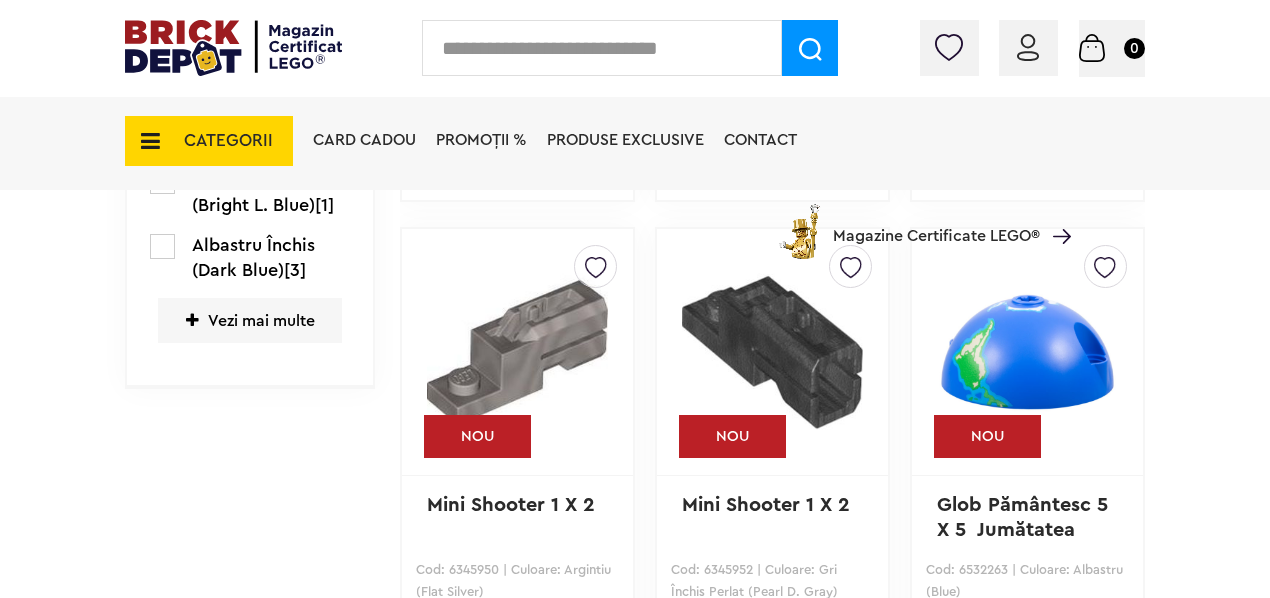 click on "Vezi mai multe" at bounding box center [250, 320] 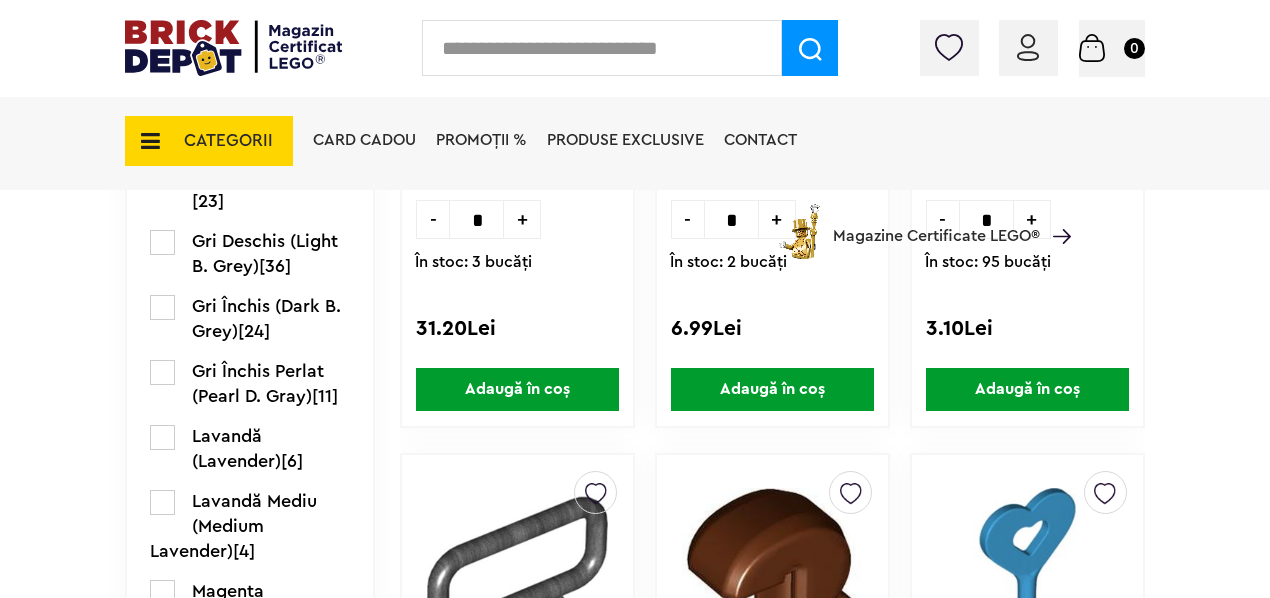scroll, scrollTop: 2099, scrollLeft: 0, axis: vertical 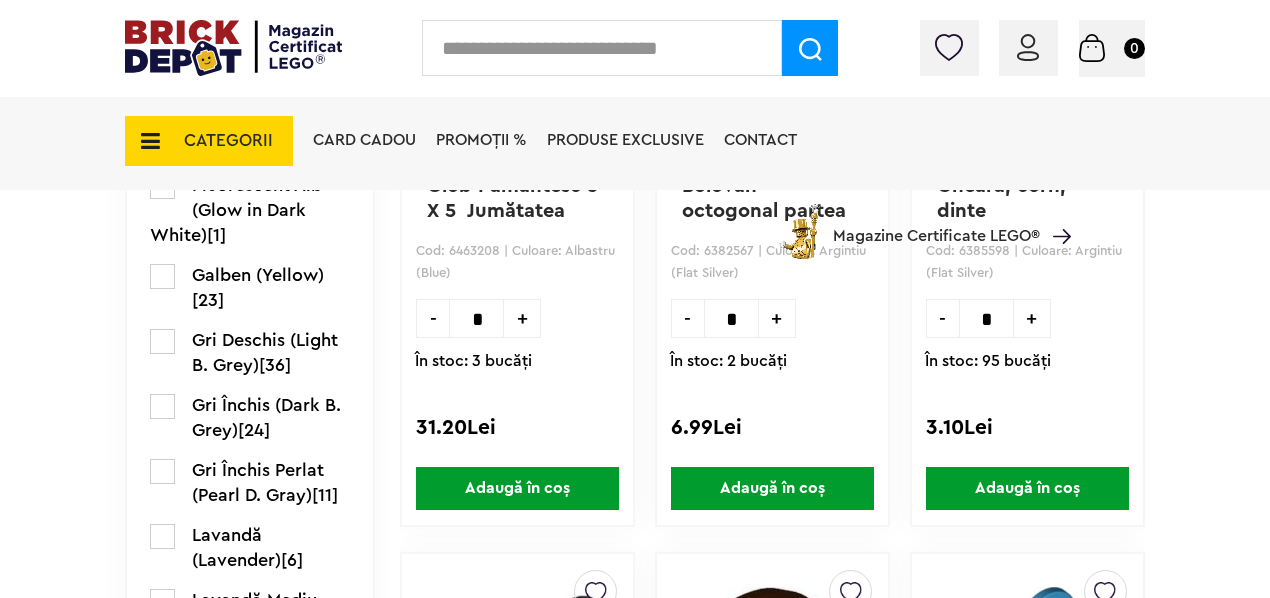click at bounding box center [162, 341] 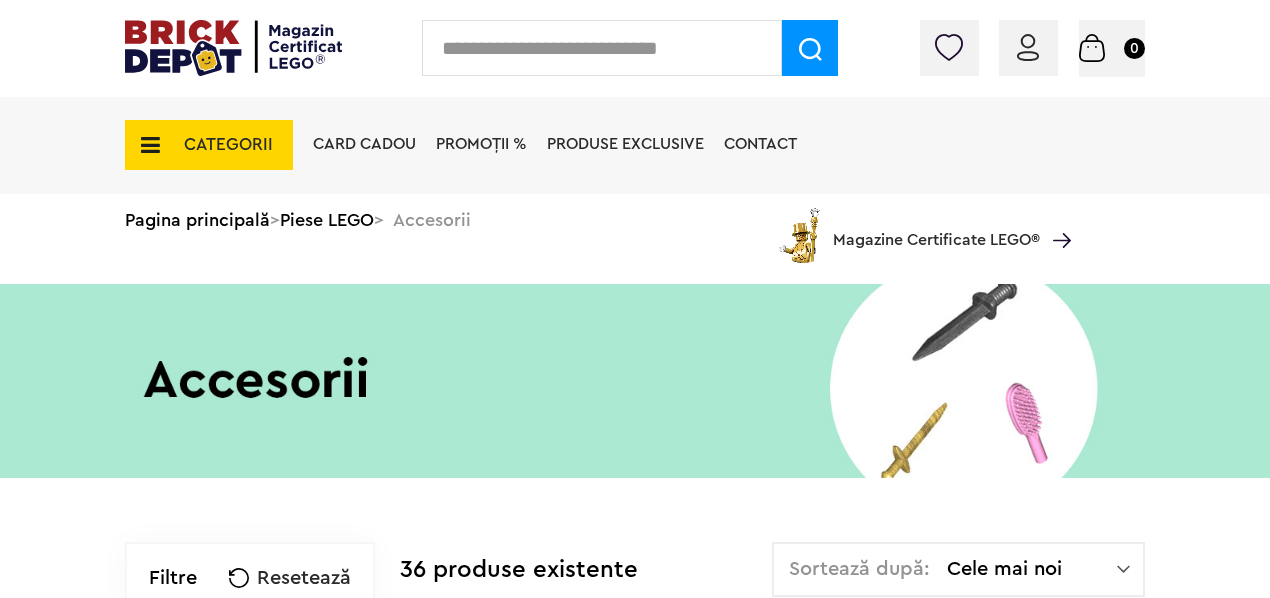 scroll, scrollTop: 0, scrollLeft: 0, axis: both 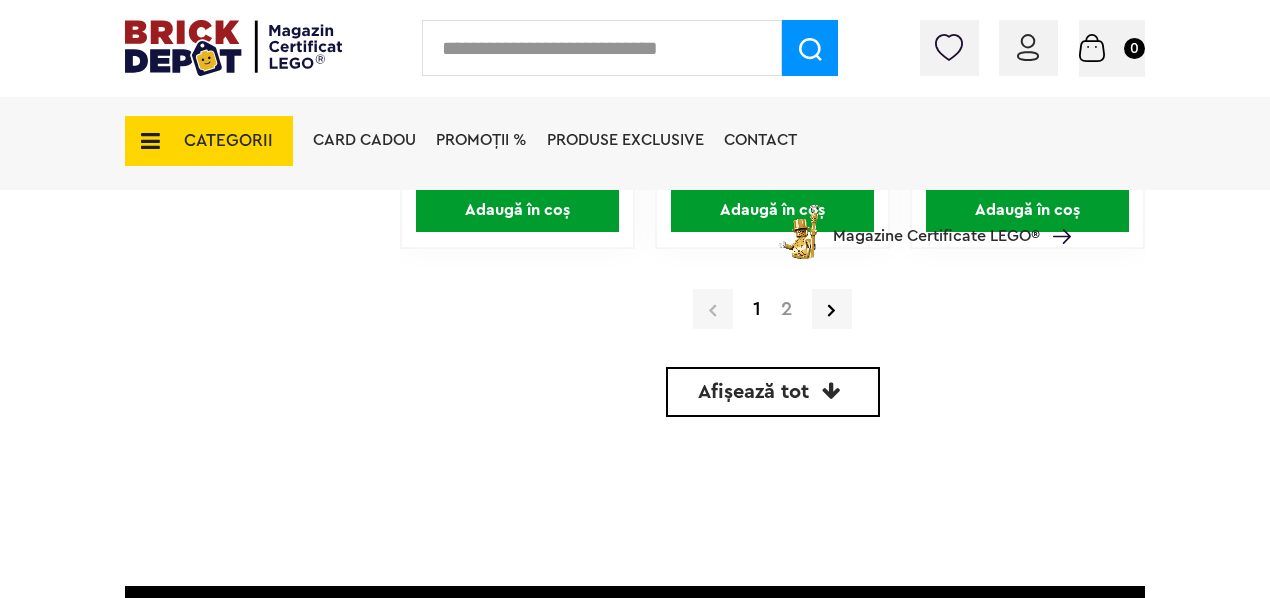 click on "2" at bounding box center (786, 309) 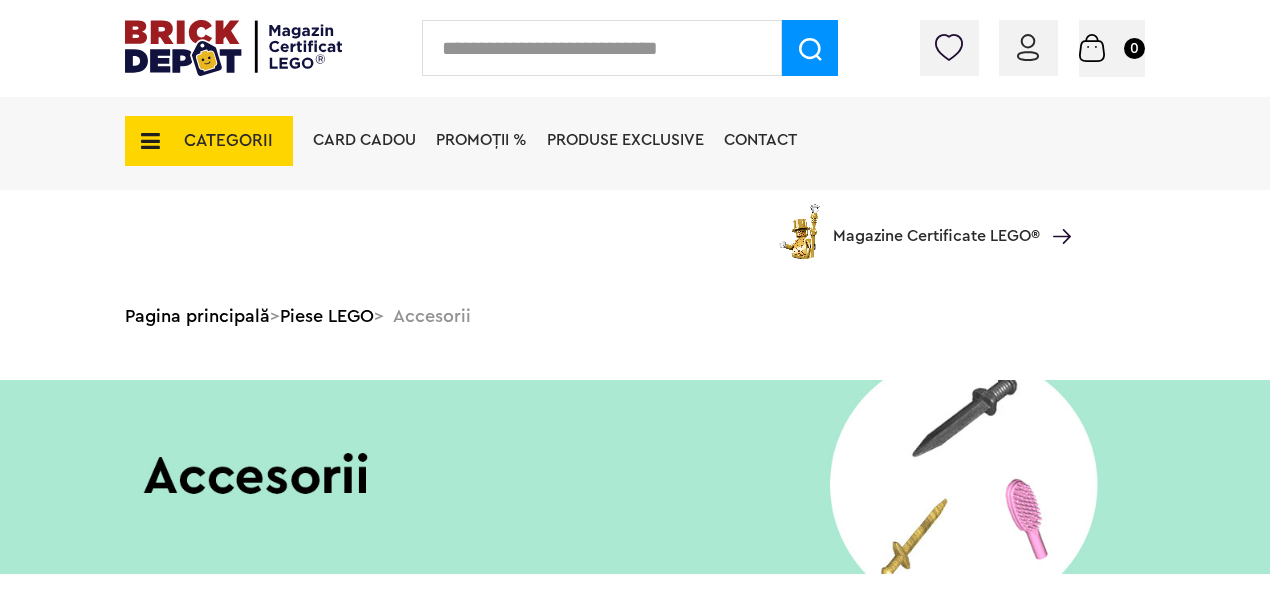 scroll, scrollTop: 346, scrollLeft: 0, axis: vertical 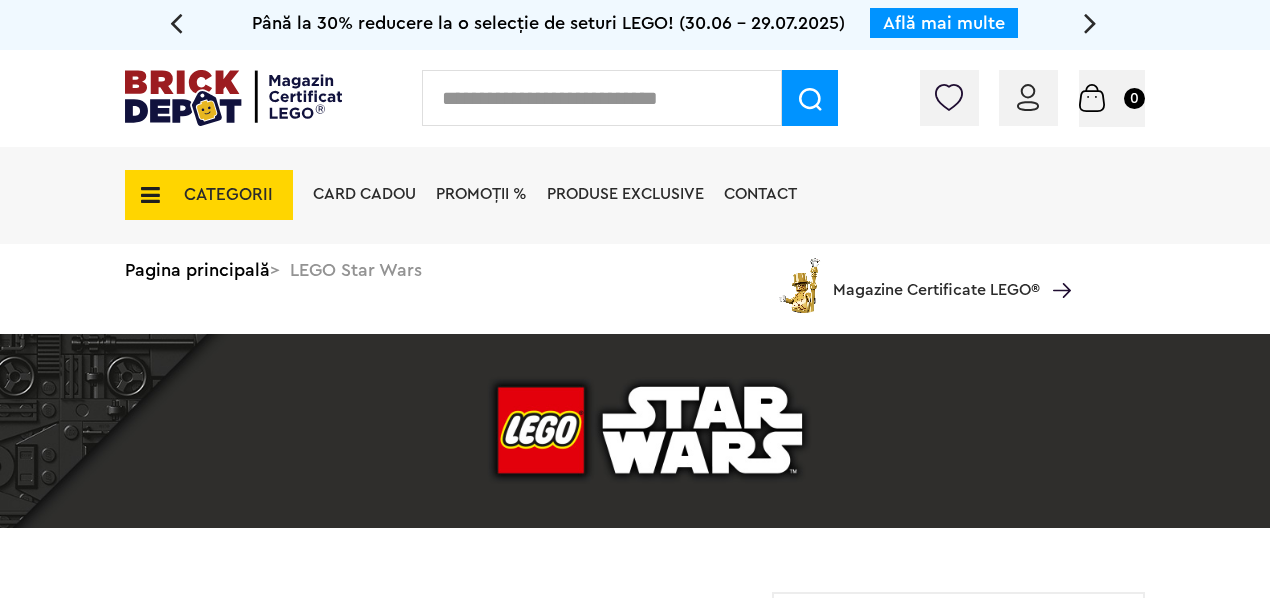 drag, startPoint x: 0, startPoint y: 0, endPoint x: 230, endPoint y: 199, distance: 304.13977 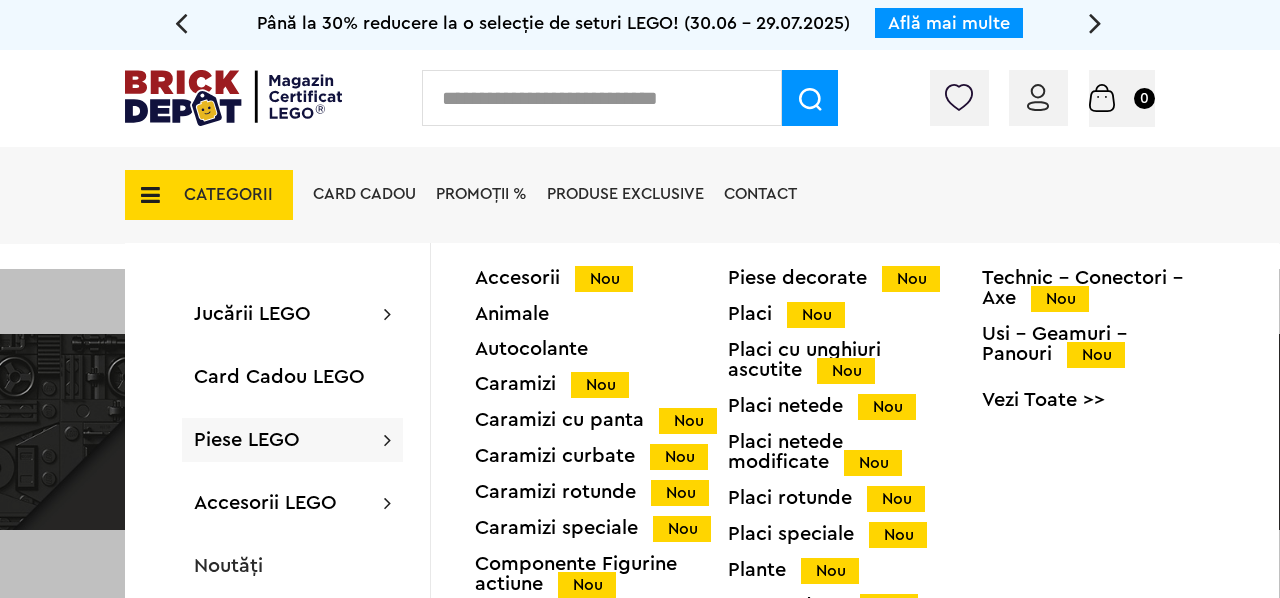 click on "Piese LEGO" at bounding box center (247, 440) 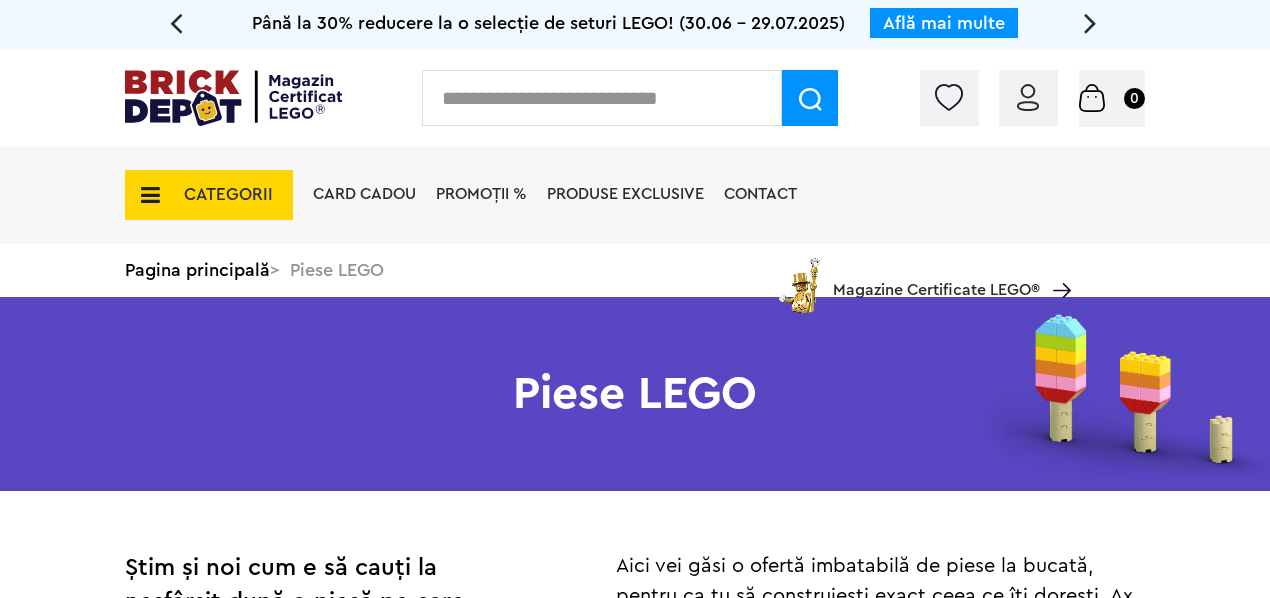 scroll, scrollTop: 0, scrollLeft: 0, axis: both 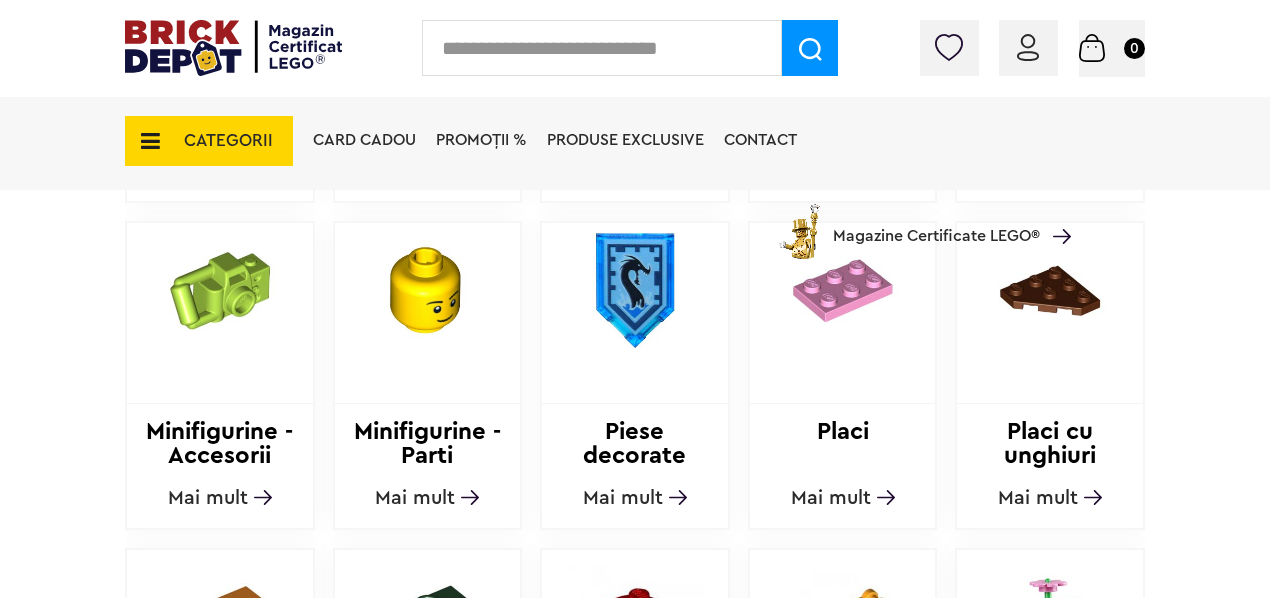 click on "Mai mult" at bounding box center [415, 498] 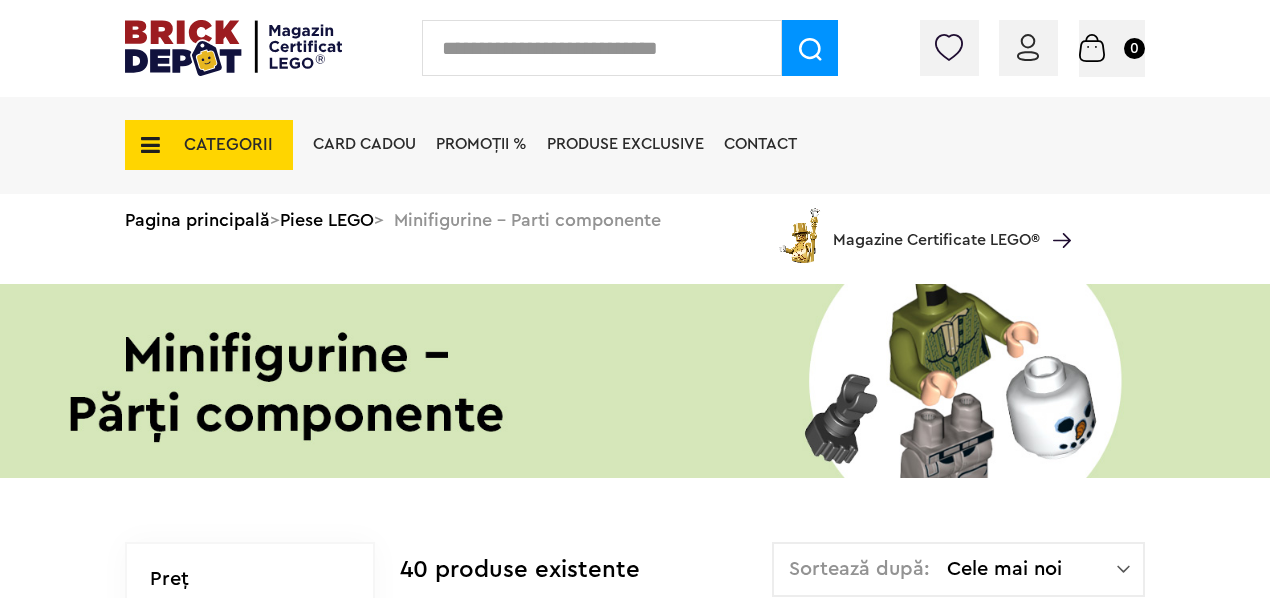 scroll, scrollTop: 193, scrollLeft: 0, axis: vertical 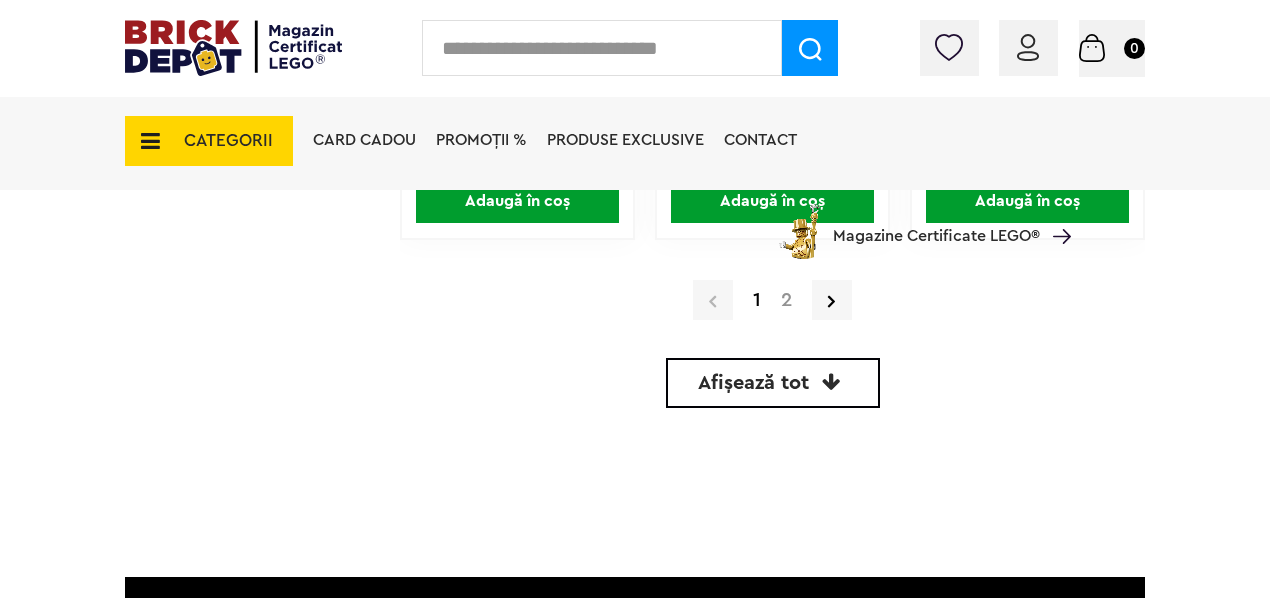 click on "2" at bounding box center (786, 300) 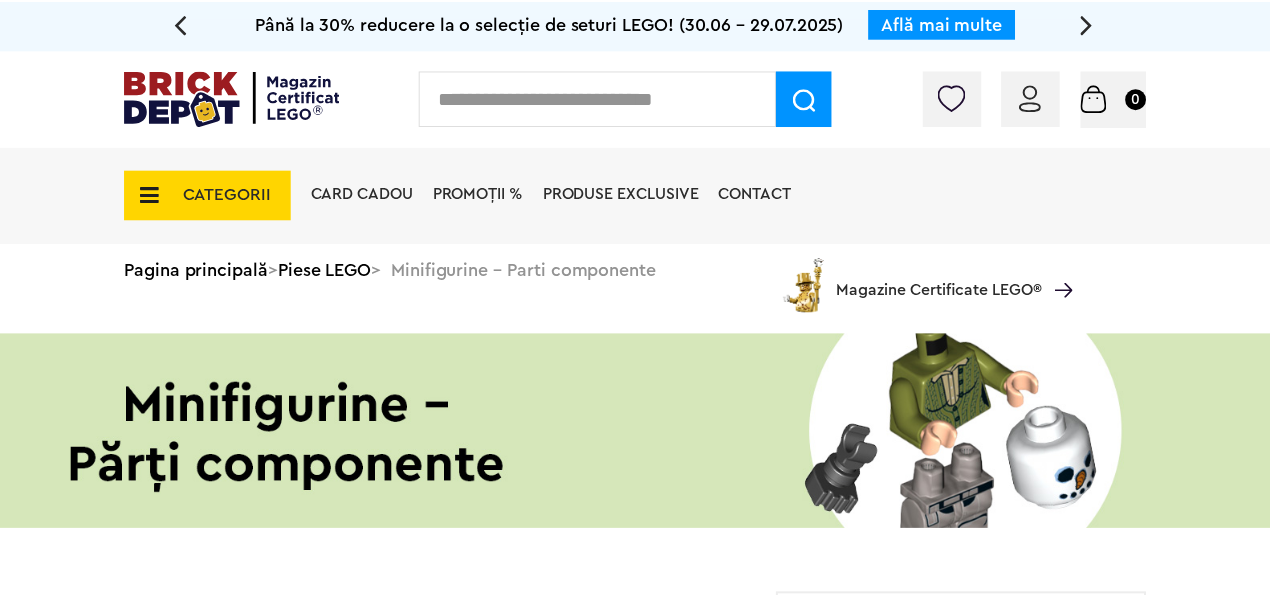 scroll, scrollTop: 26, scrollLeft: 0, axis: vertical 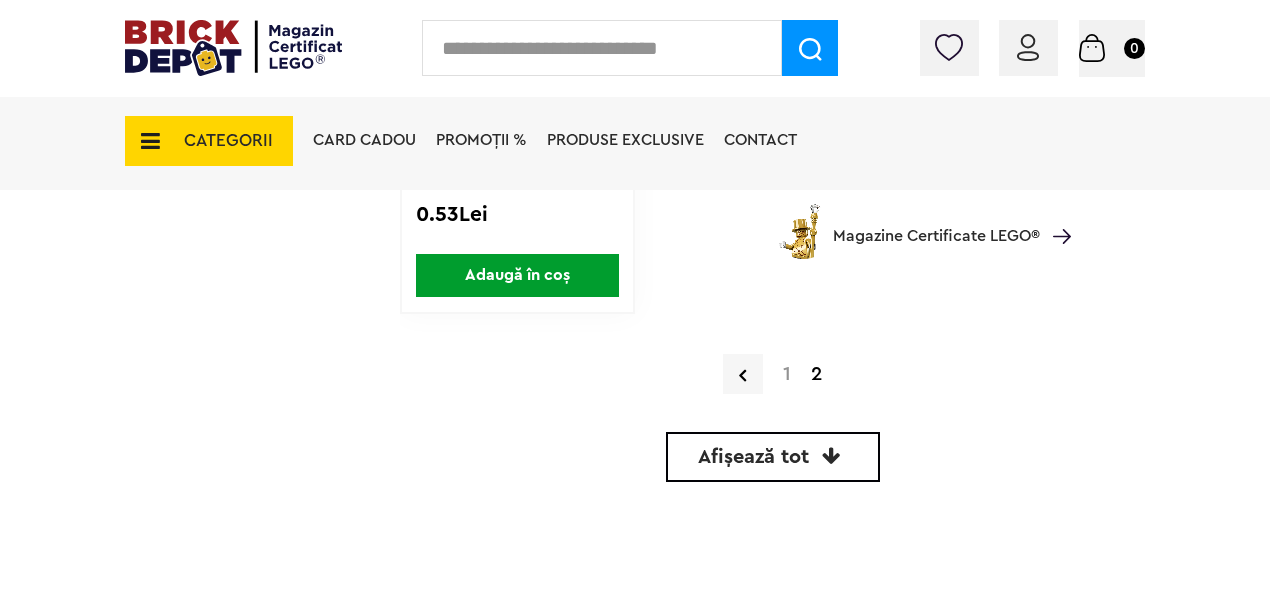 click on "1" at bounding box center [787, 374] 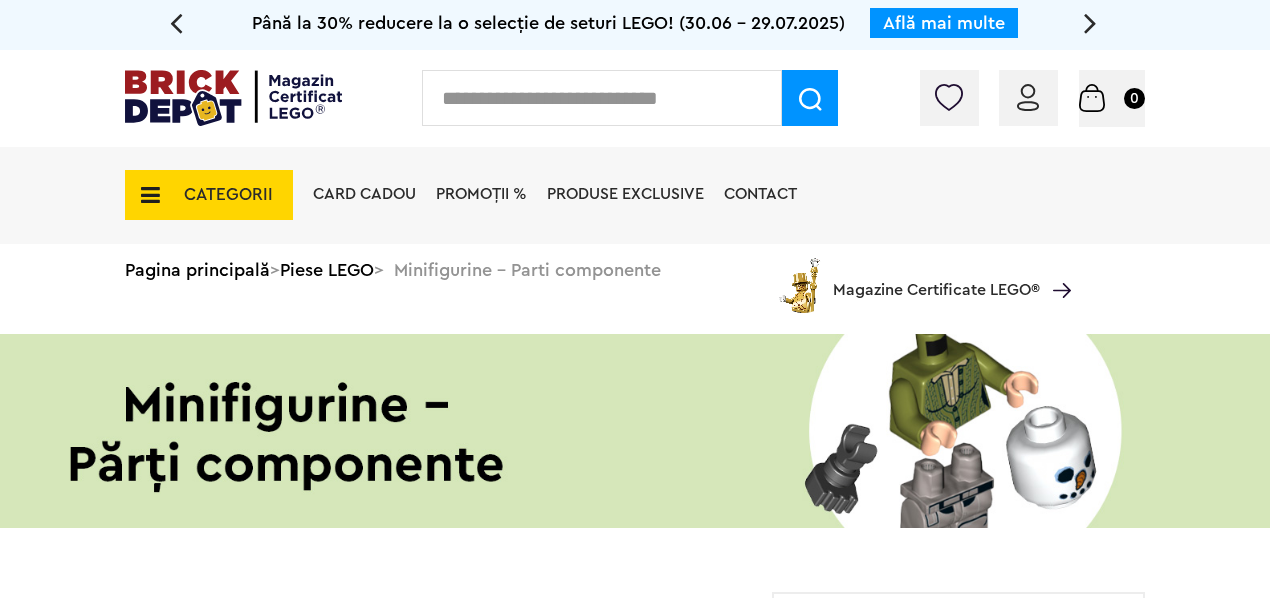 scroll, scrollTop: 500, scrollLeft: 0, axis: vertical 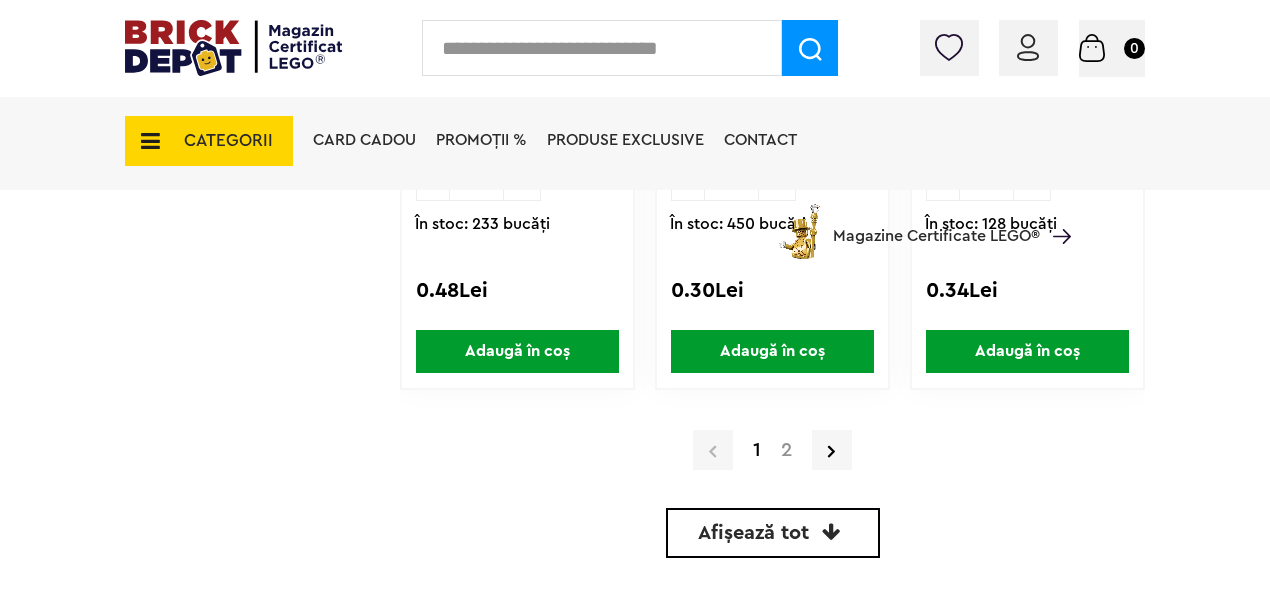click on "CATEGORII" at bounding box center [228, 140] 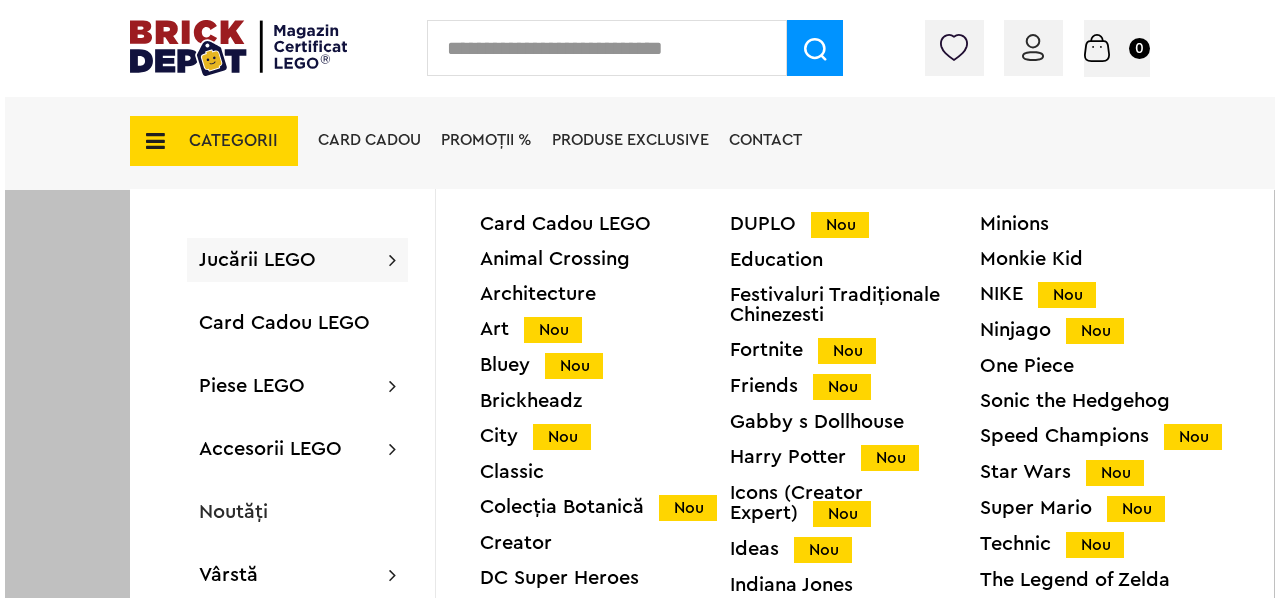 scroll, scrollTop: 6101, scrollLeft: 0, axis: vertical 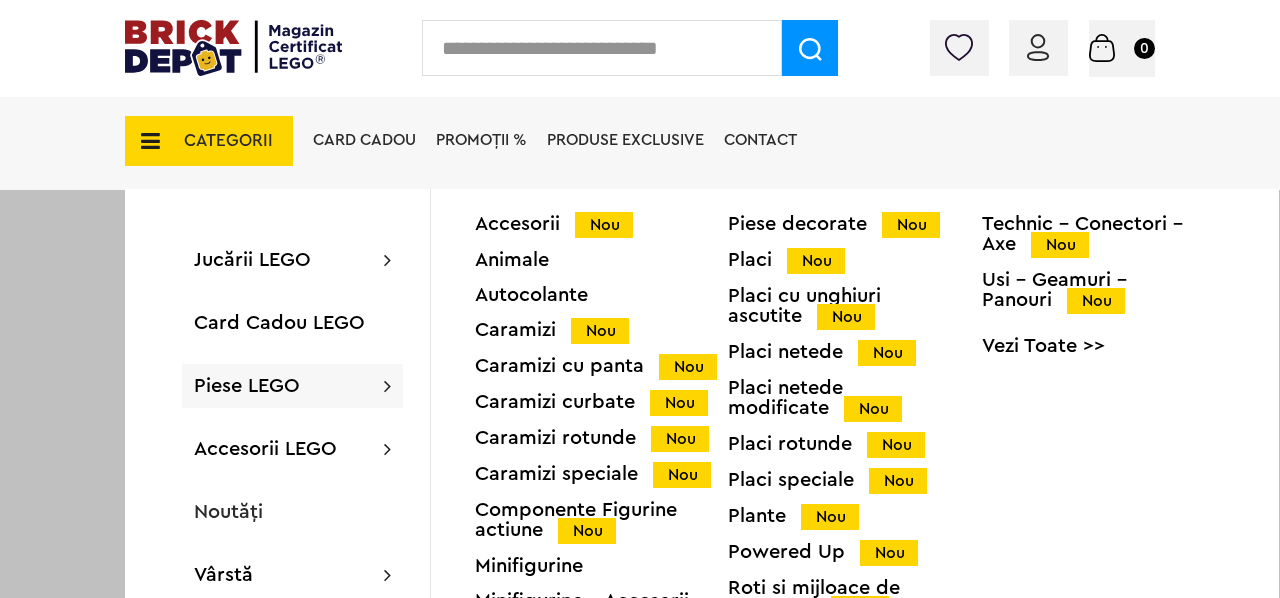 click on "Piese LEGO" at bounding box center [247, 386] 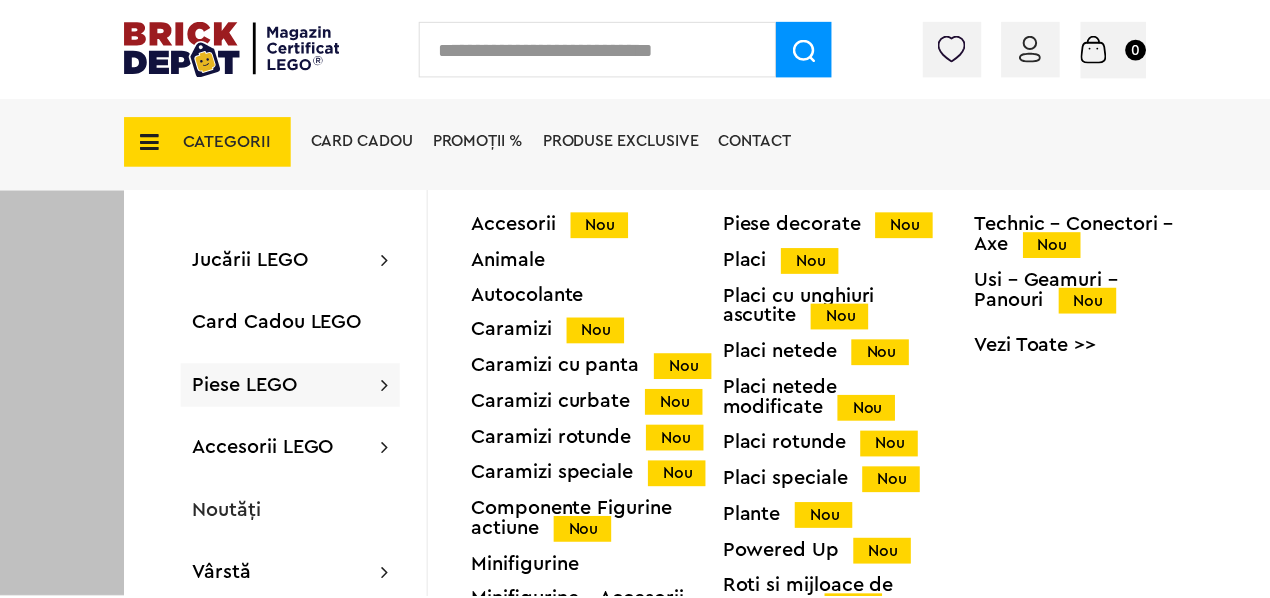scroll, scrollTop: 6100, scrollLeft: 0, axis: vertical 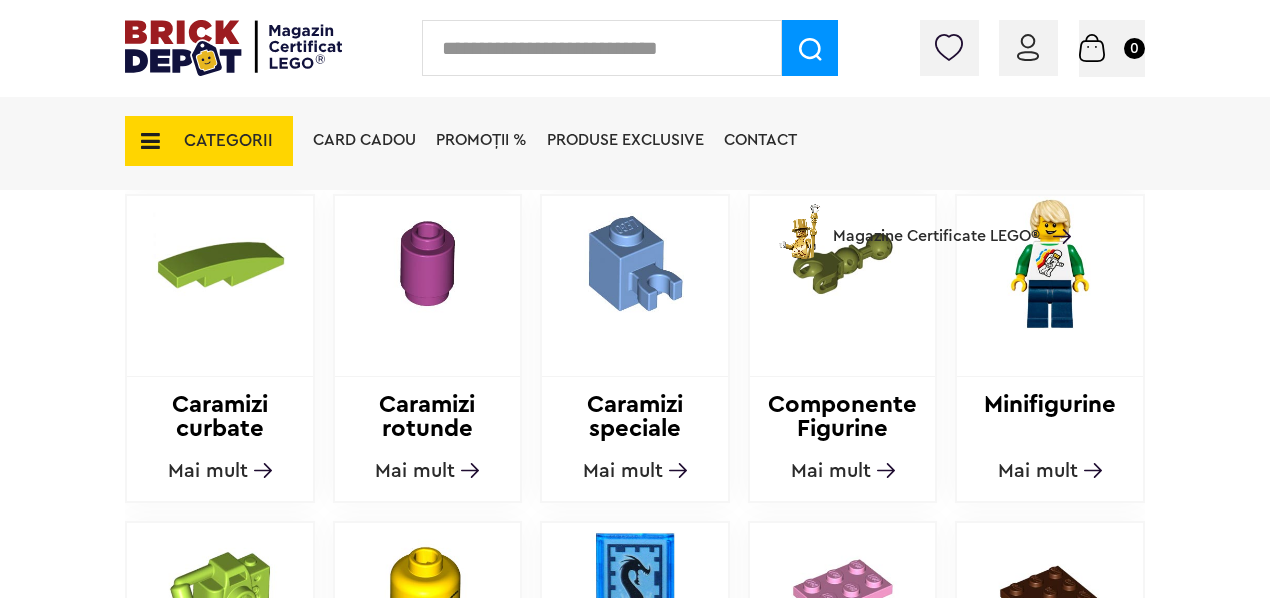 click on "Mai mult" at bounding box center [831, 471] 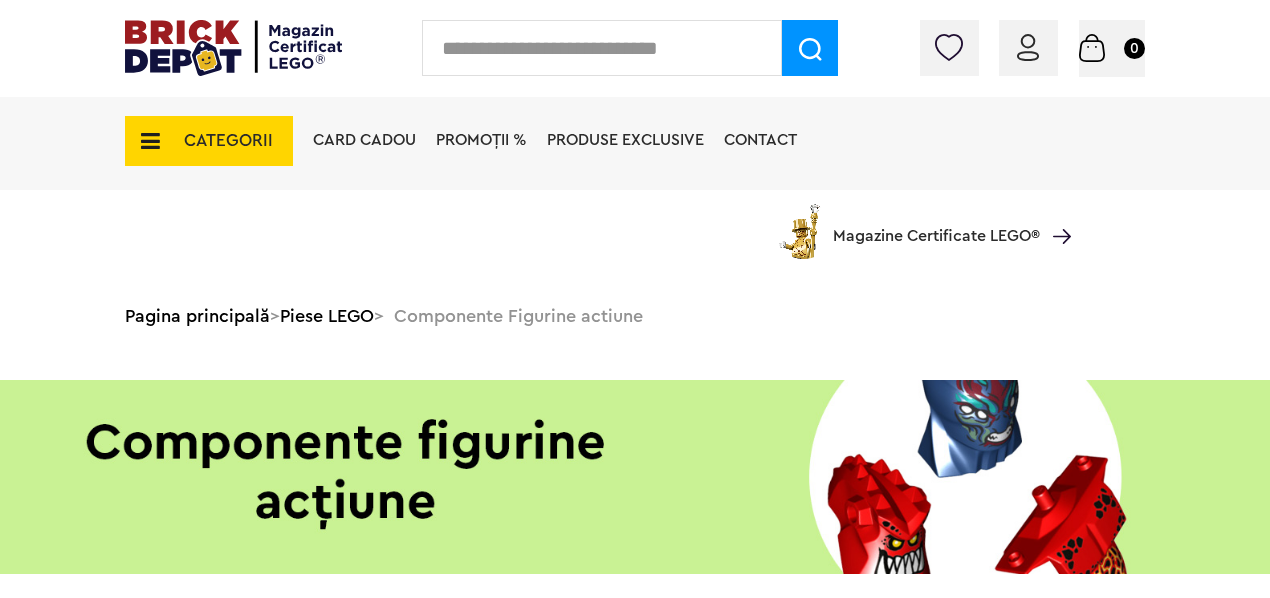 scroll, scrollTop: 500, scrollLeft: 0, axis: vertical 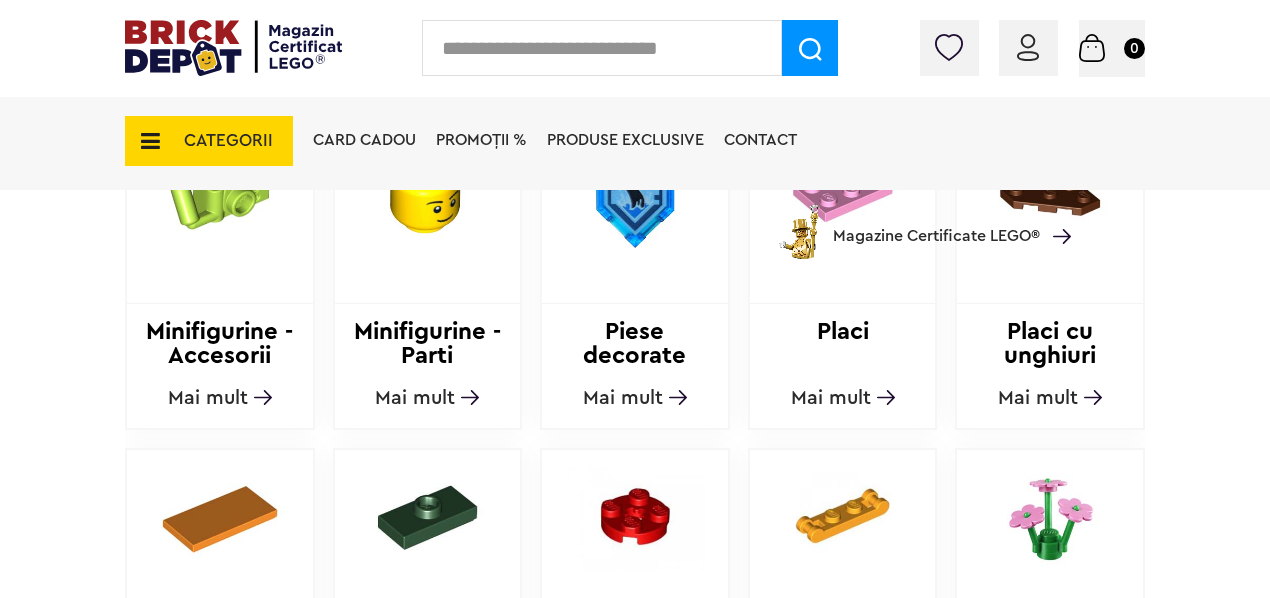 click on "Mai mult" at bounding box center [208, 398] 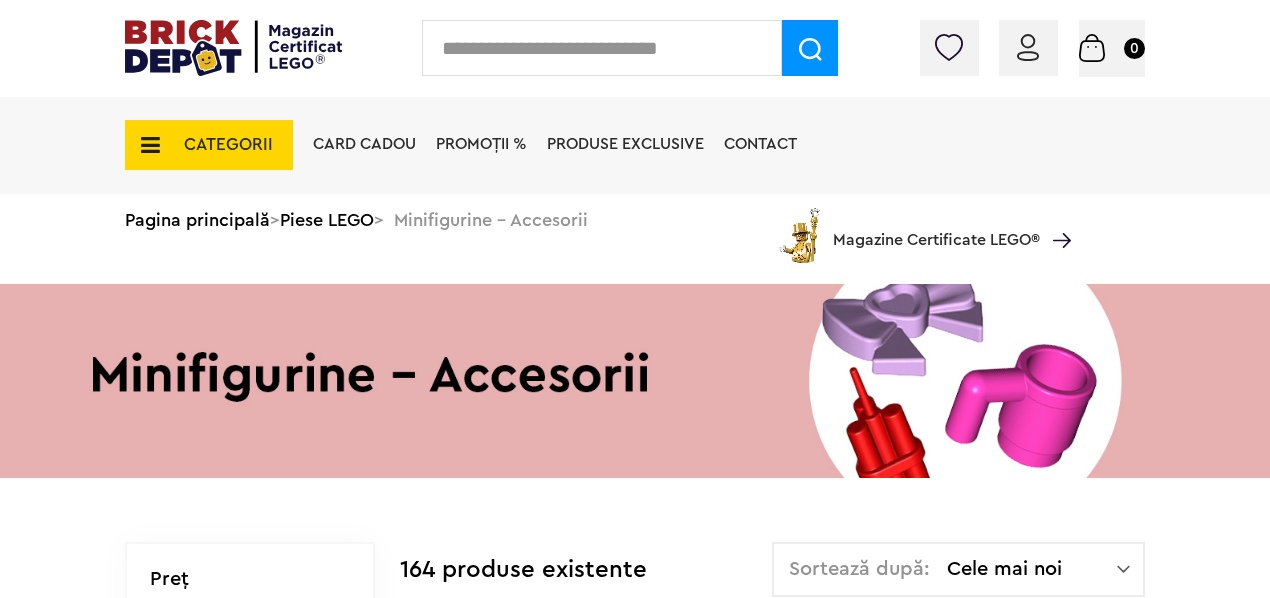 scroll, scrollTop: 0, scrollLeft: 0, axis: both 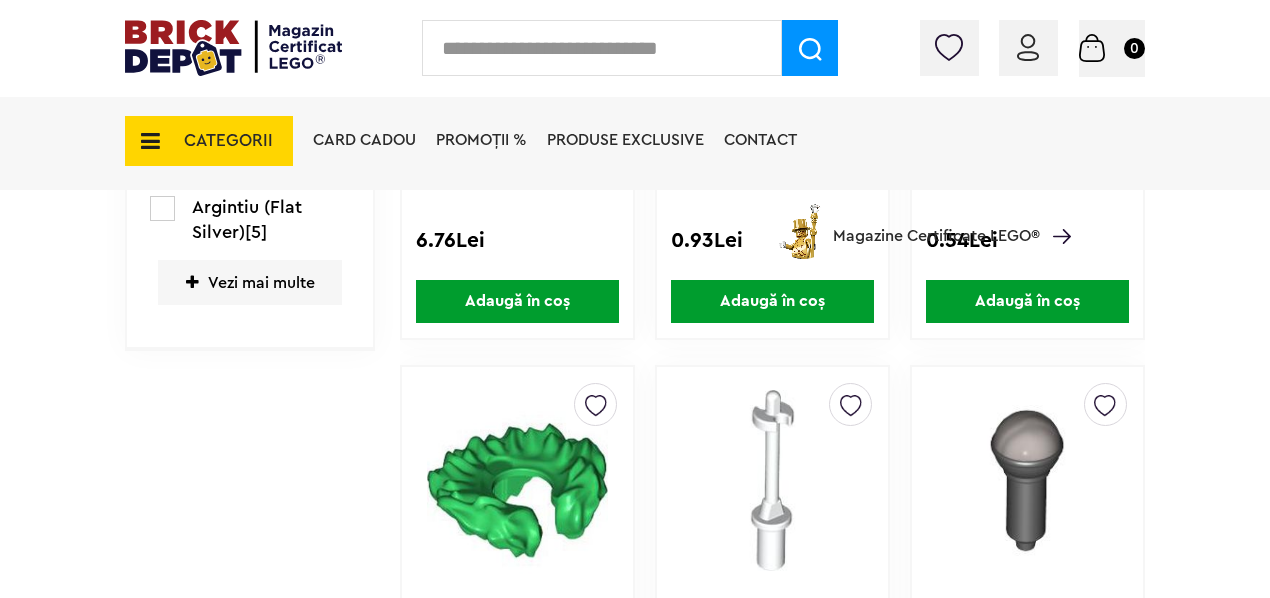 click on "Vezi mai multe" at bounding box center (250, 282) 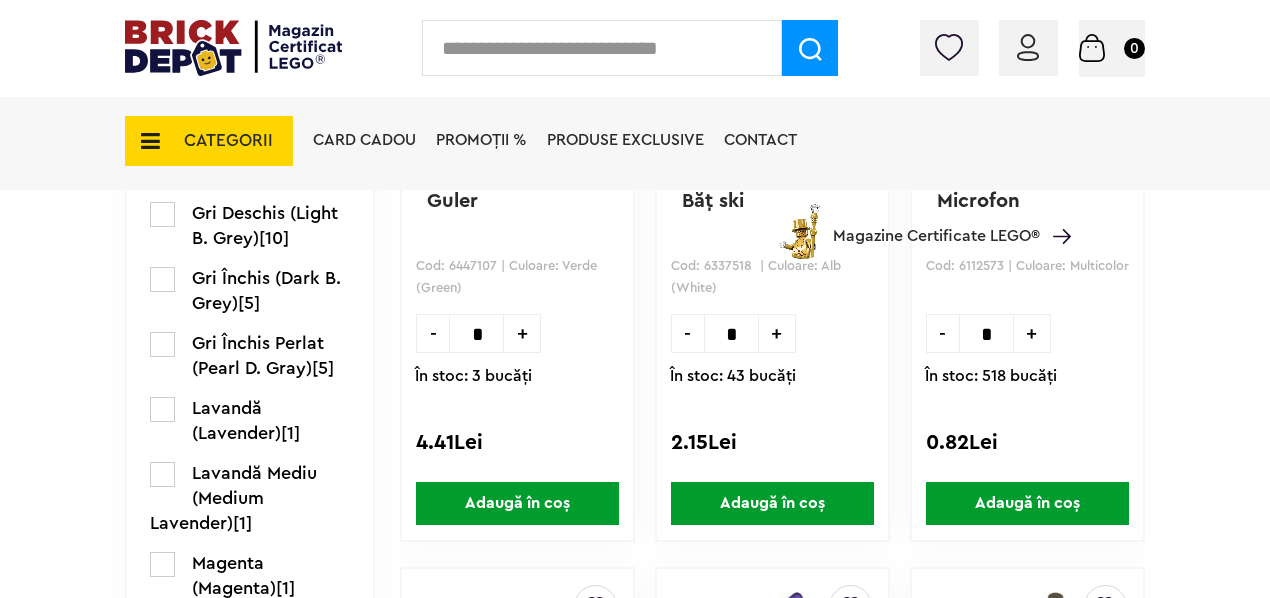 scroll, scrollTop: 1398, scrollLeft: 0, axis: vertical 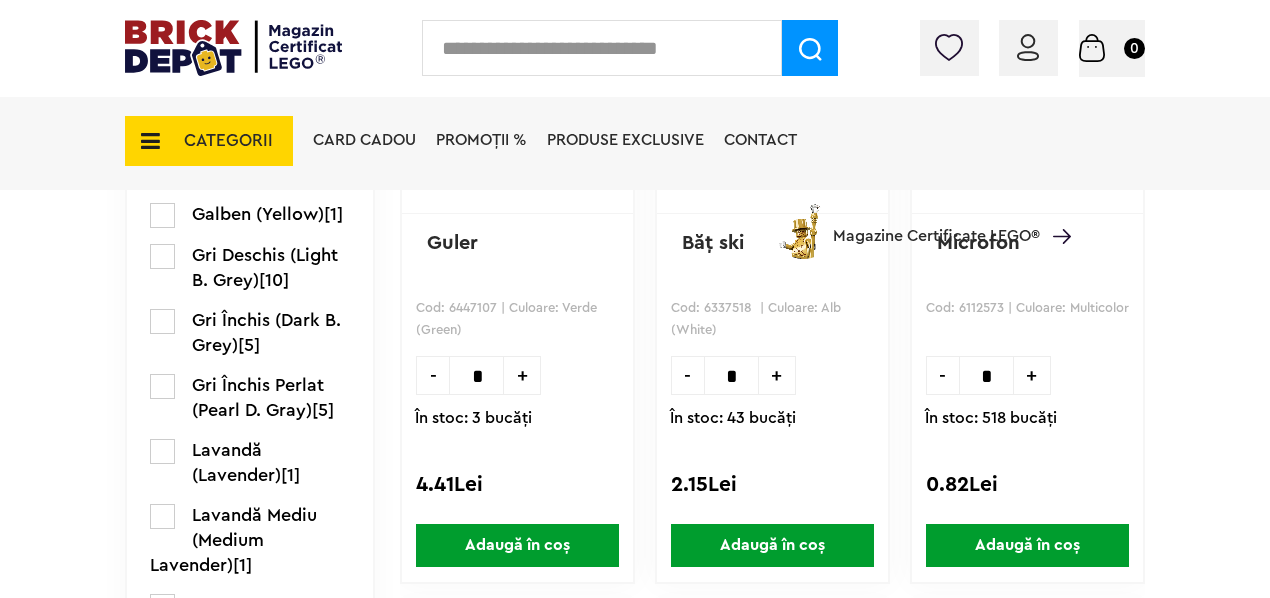 click at bounding box center (162, 256) 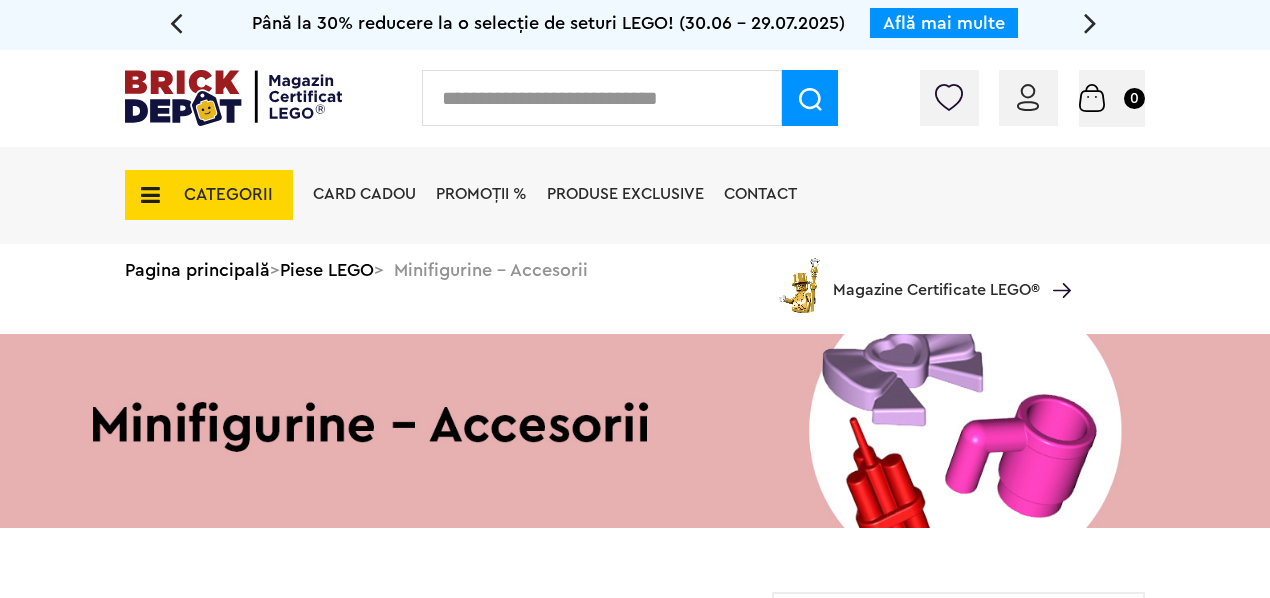 scroll, scrollTop: 0, scrollLeft: 0, axis: both 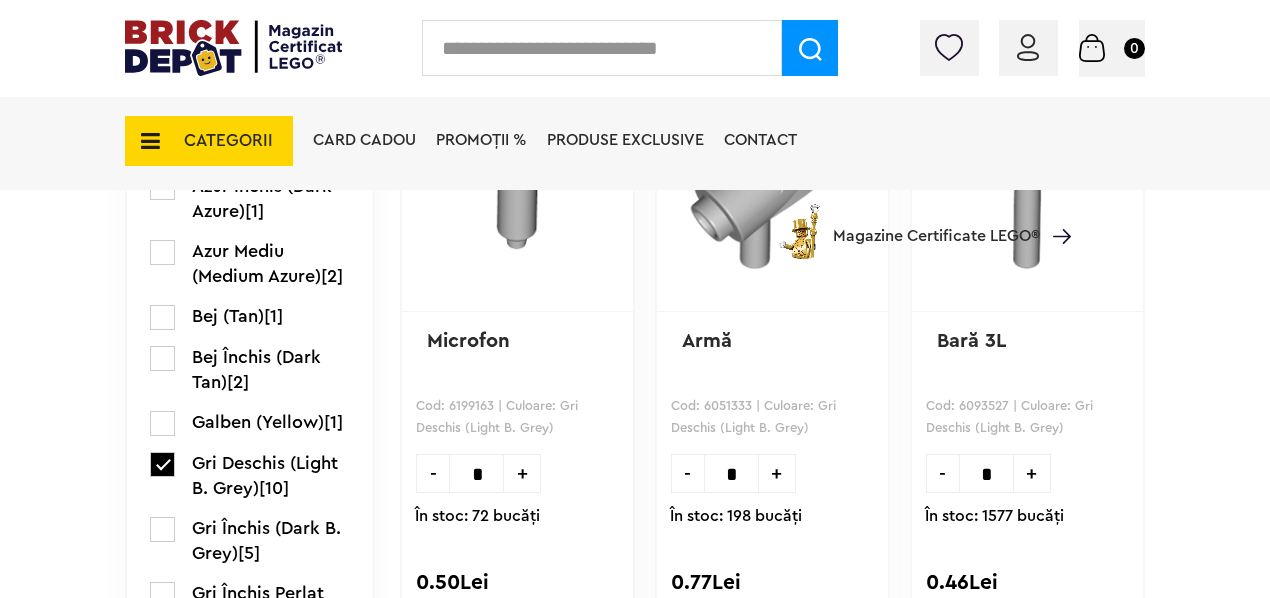 click at bounding box center [162, 529] 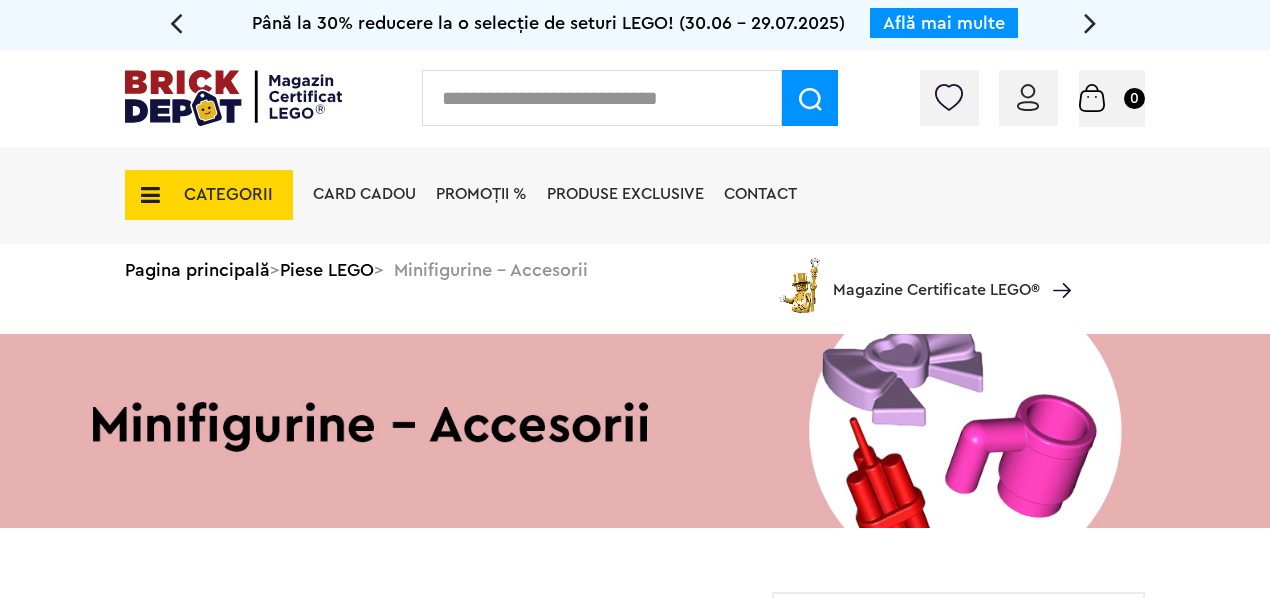 scroll, scrollTop: 0, scrollLeft: 0, axis: both 